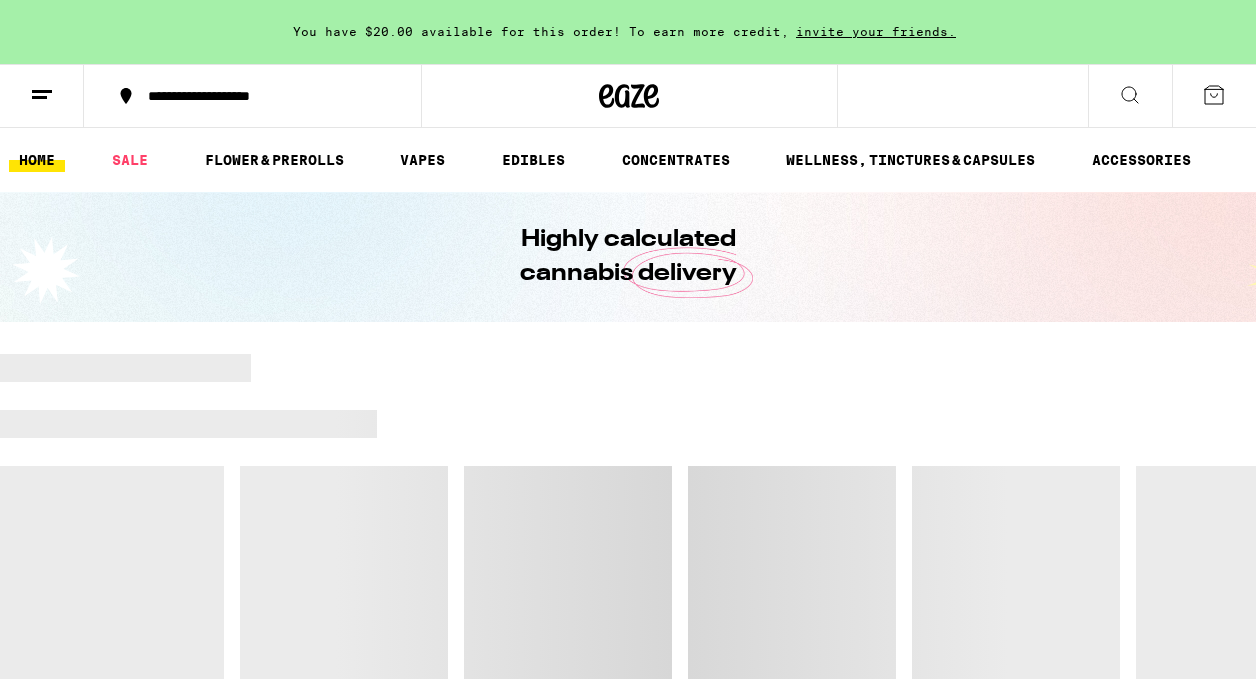 scroll, scrollTop: 0, scrollLeft: 0, axis: both 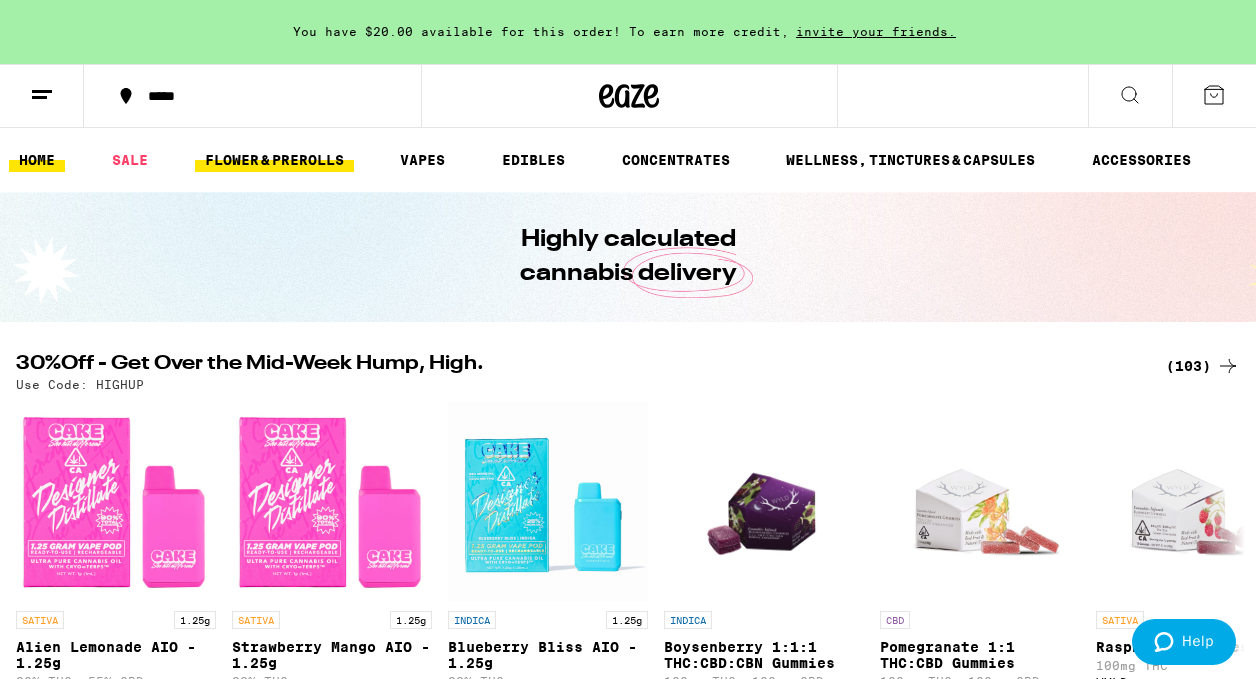 click on "FLOWER & PREROLLS" at bounding box center [274, 160] 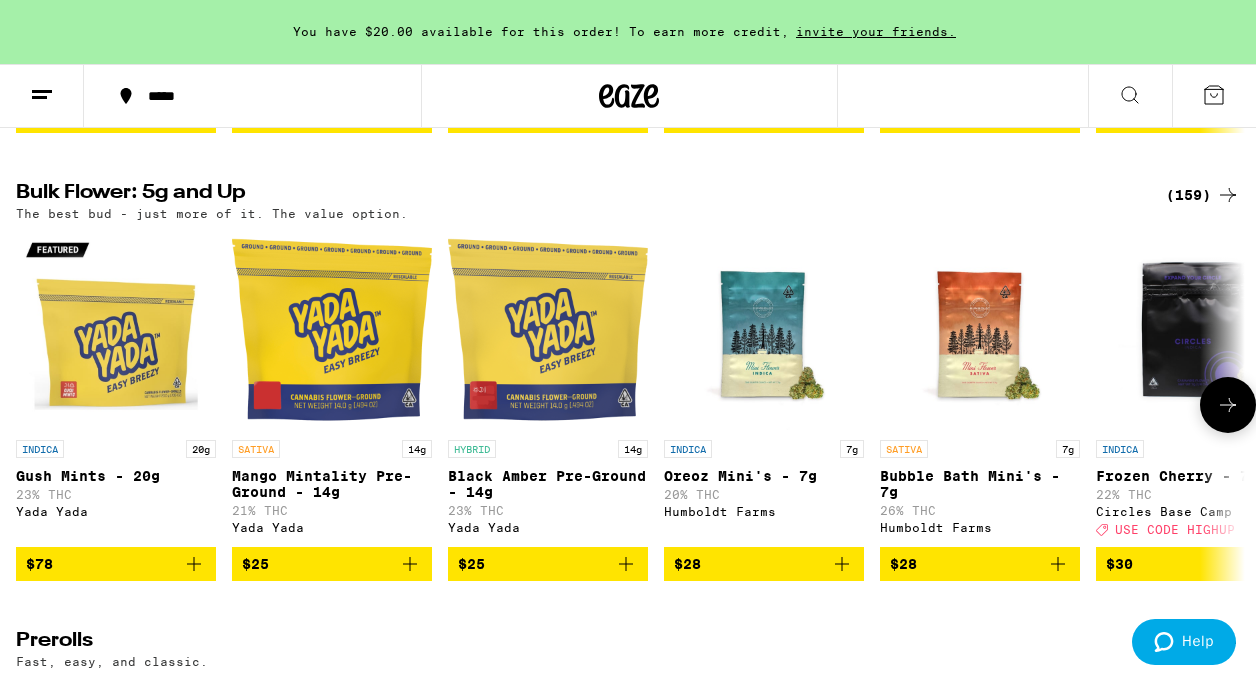 scroll, scrollTop: 585, scrollLeft: 0, axis: vertical 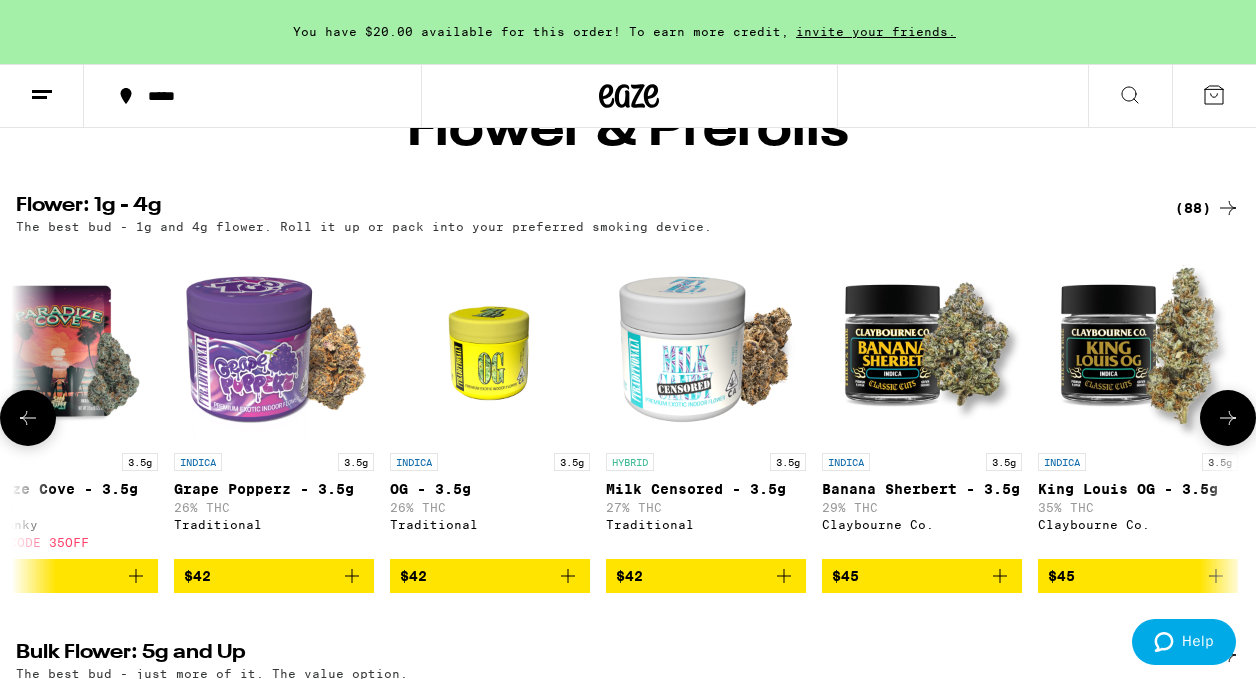 click 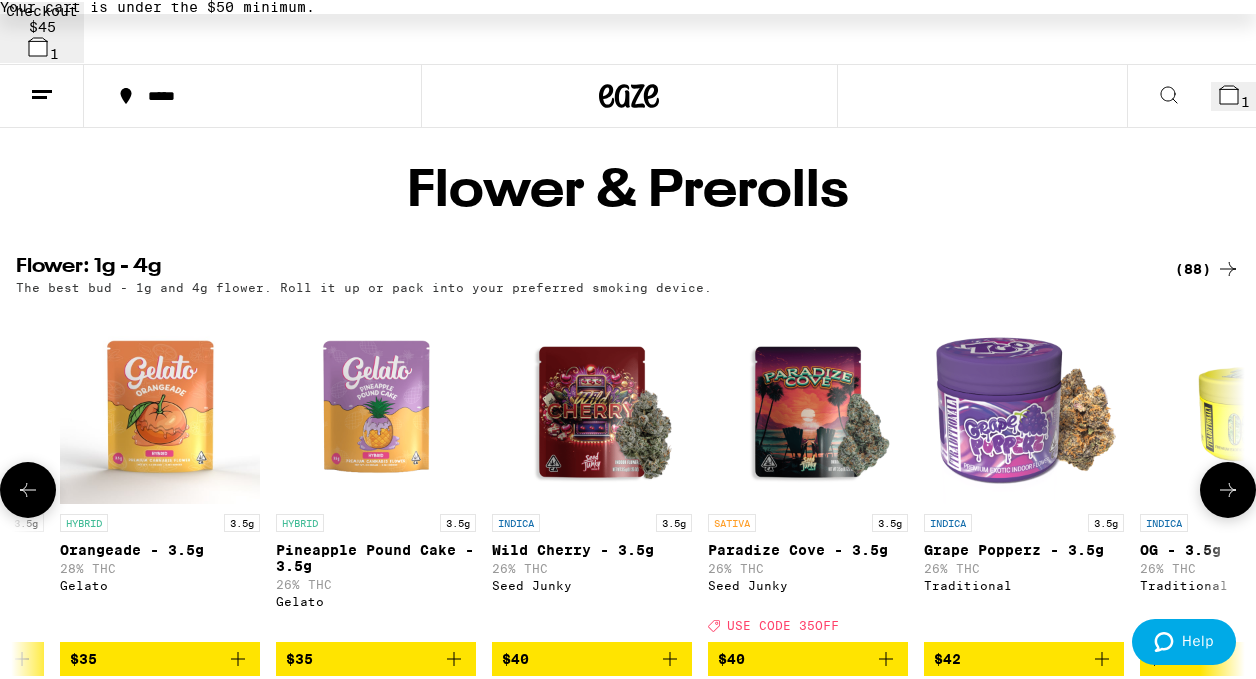 scroll, scrollTop: 0, scrollLeft: 9088, axis: horizontal 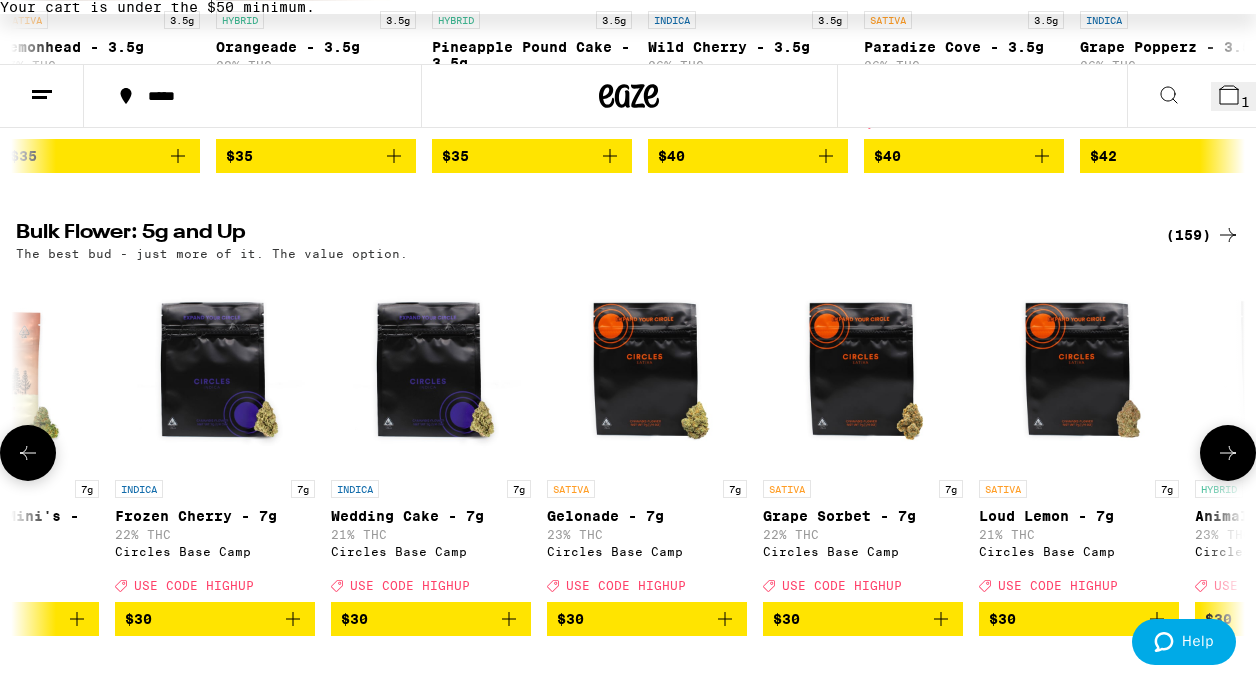 click 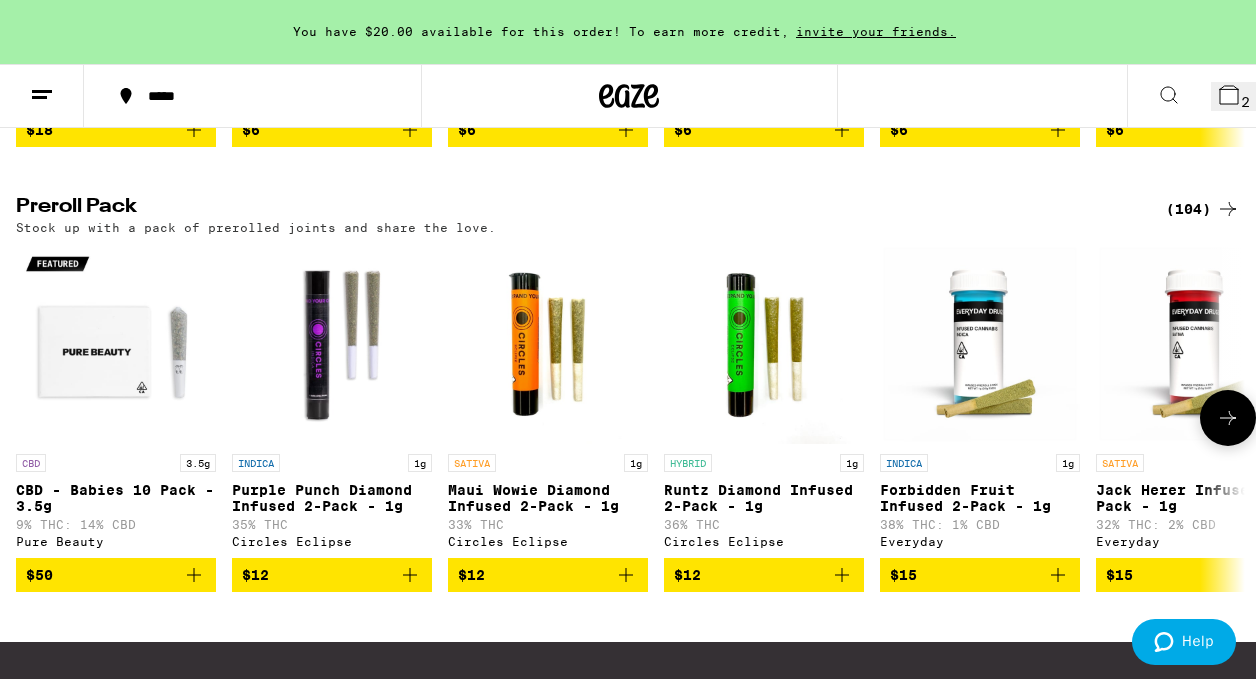 scroll, scrollTop: 1602, scrollLeft: 0, axis: vertical 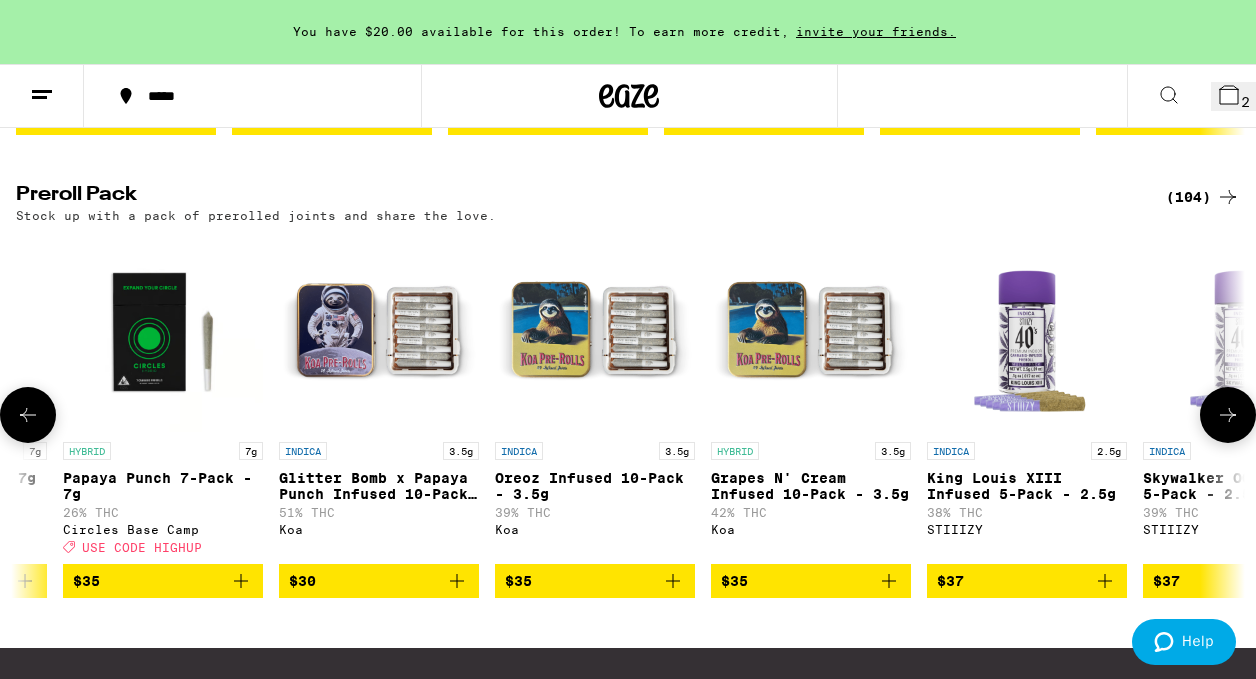 click 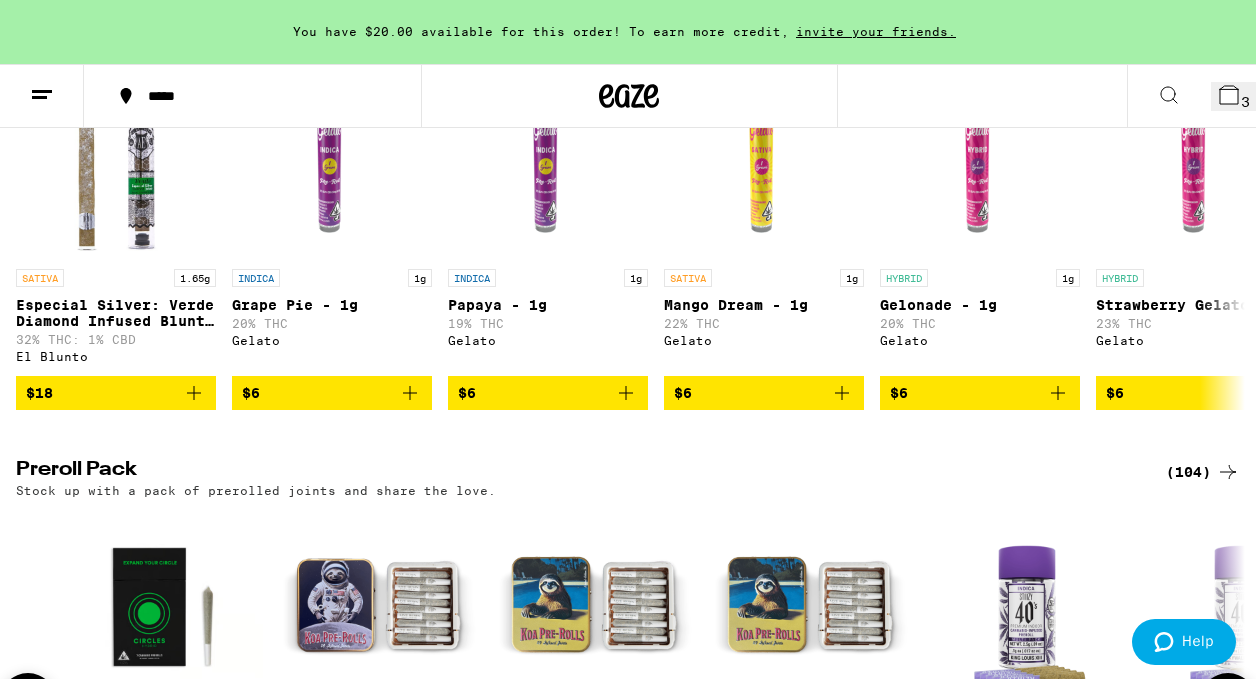 scroll, scrollTop: 1305, scrollLeft: 0, axis: vertical 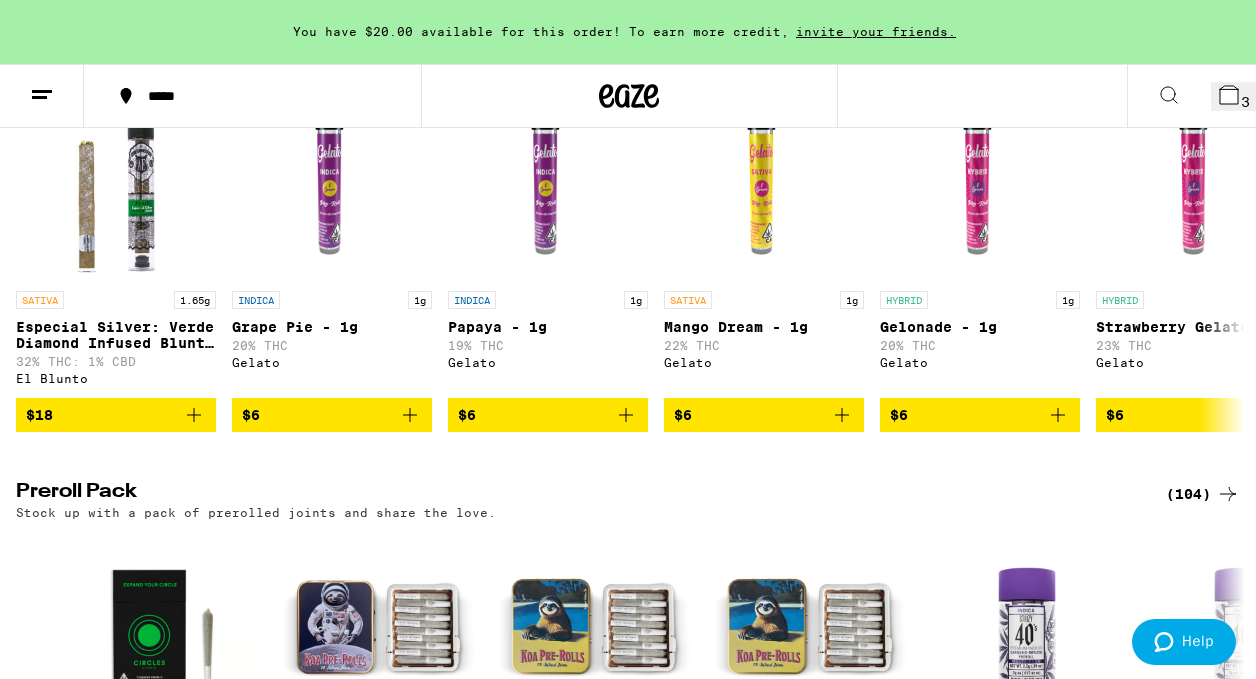 click on "3" at bounding box center (1233, 96) 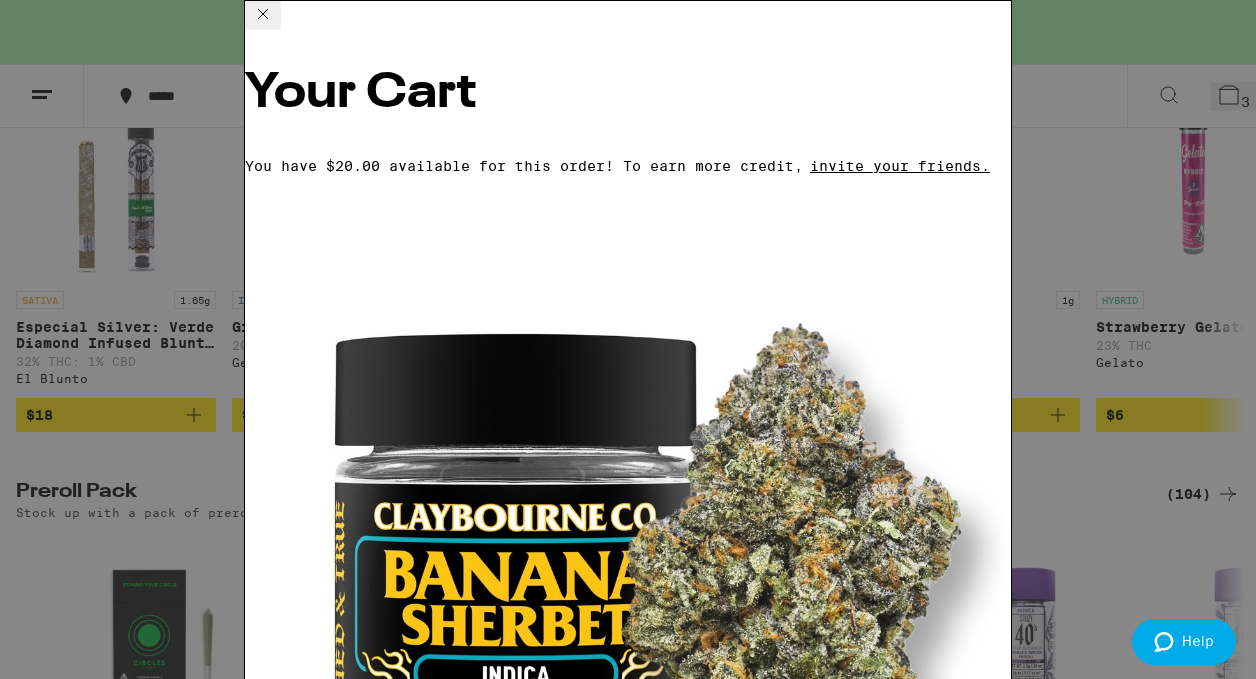 scroll, scrollTop: 414, scrollLeft: 0, axis: vertical 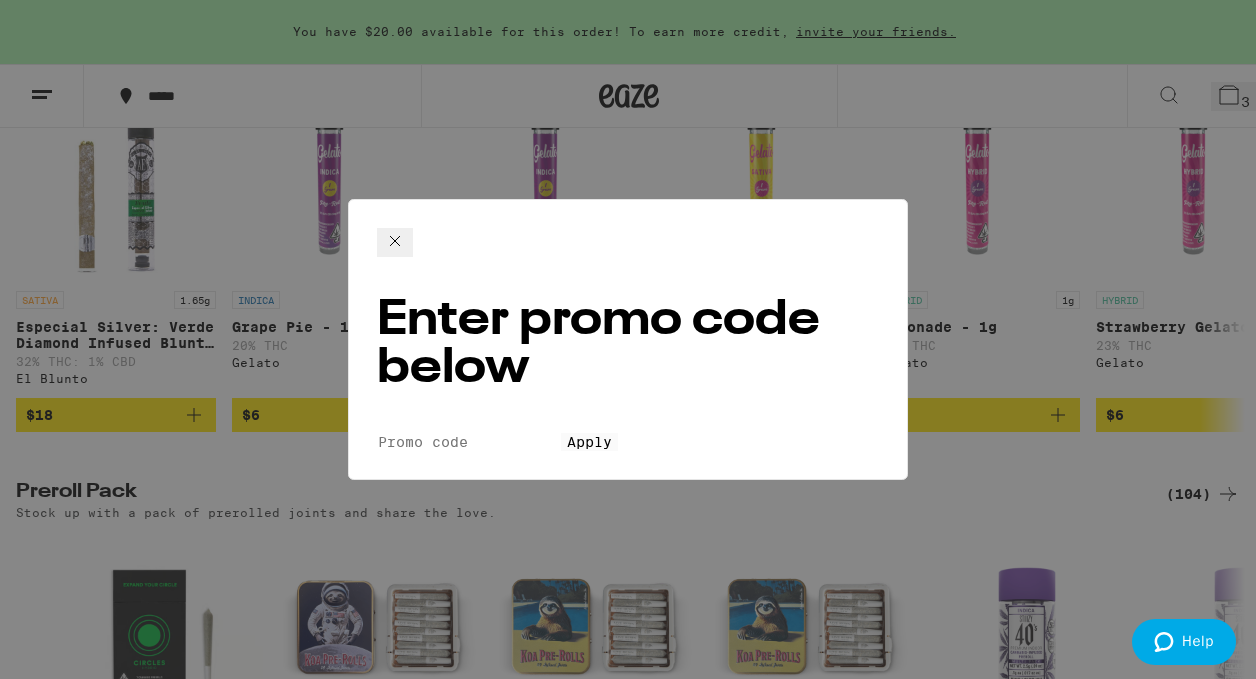 click on "Promo Code" at bounding box center [469, 442] 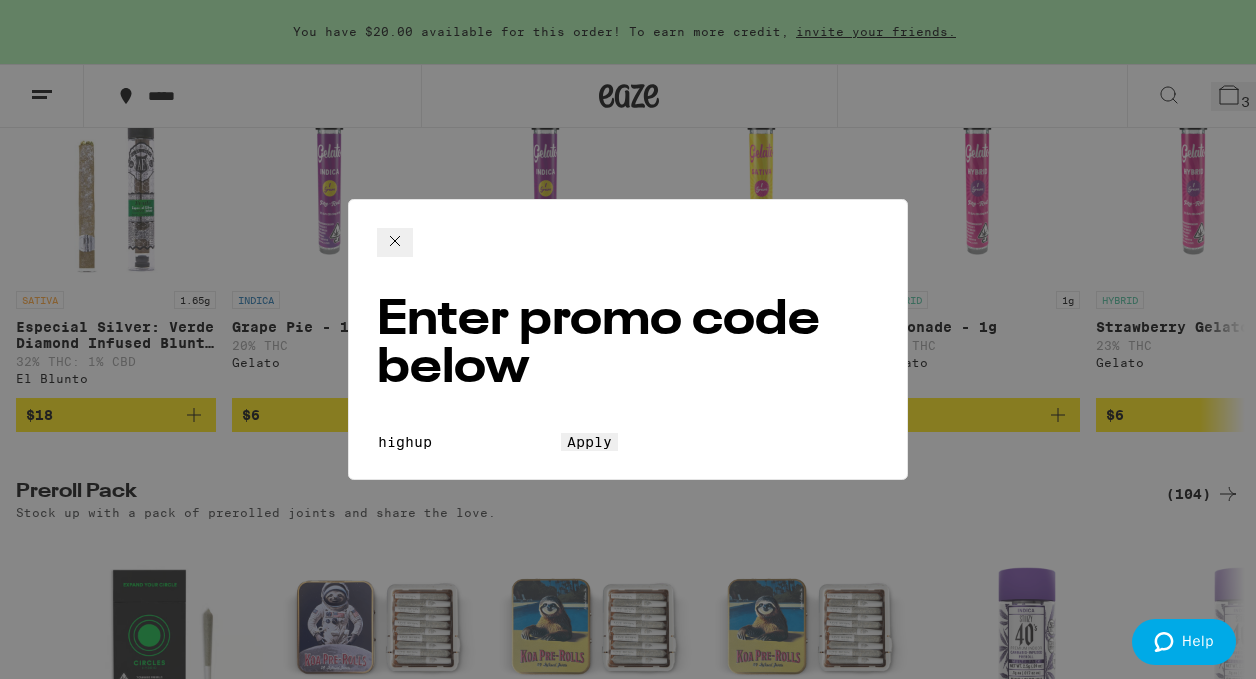 type on "highup" 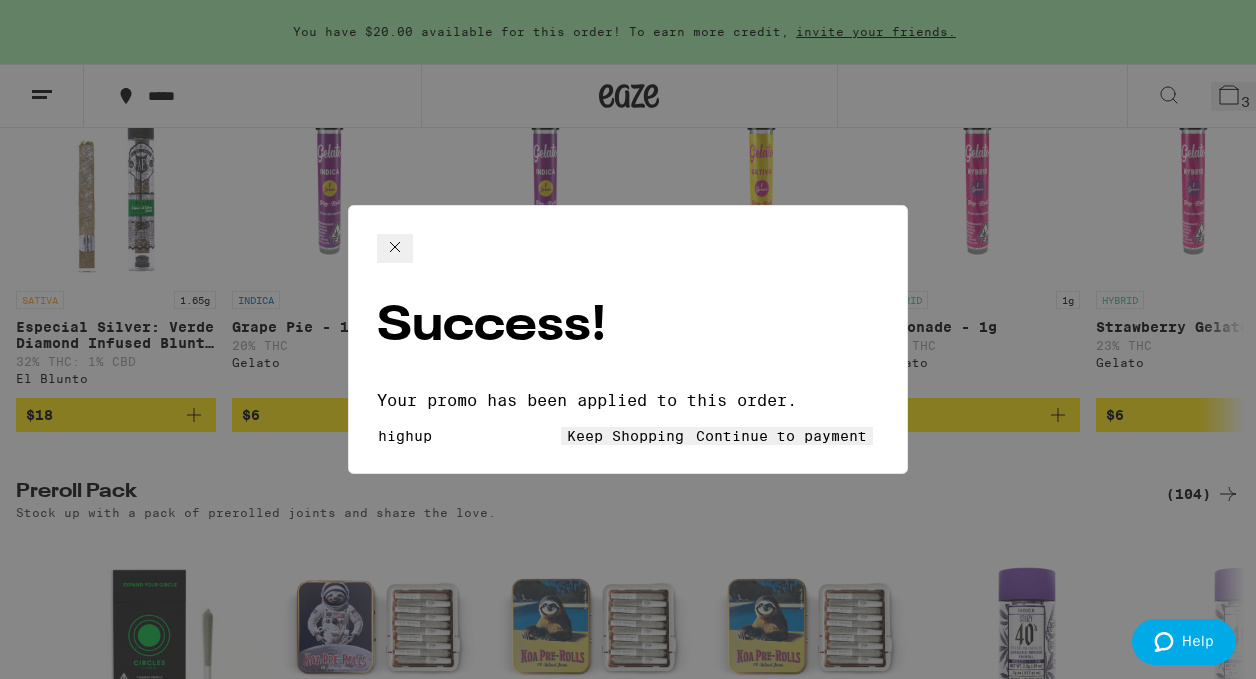 click on "Continue to payment" at bounding box center (781, 436) 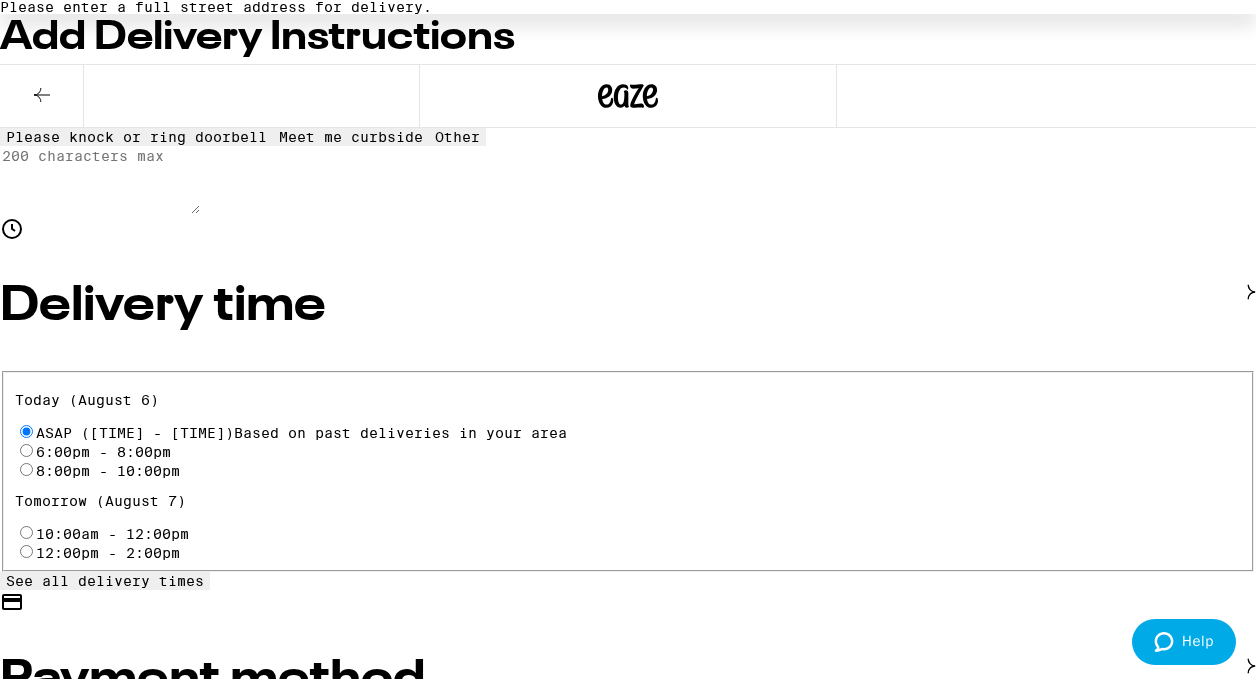 scroll, scrollTop: 827, scrollLeft: 0, axis: vertical 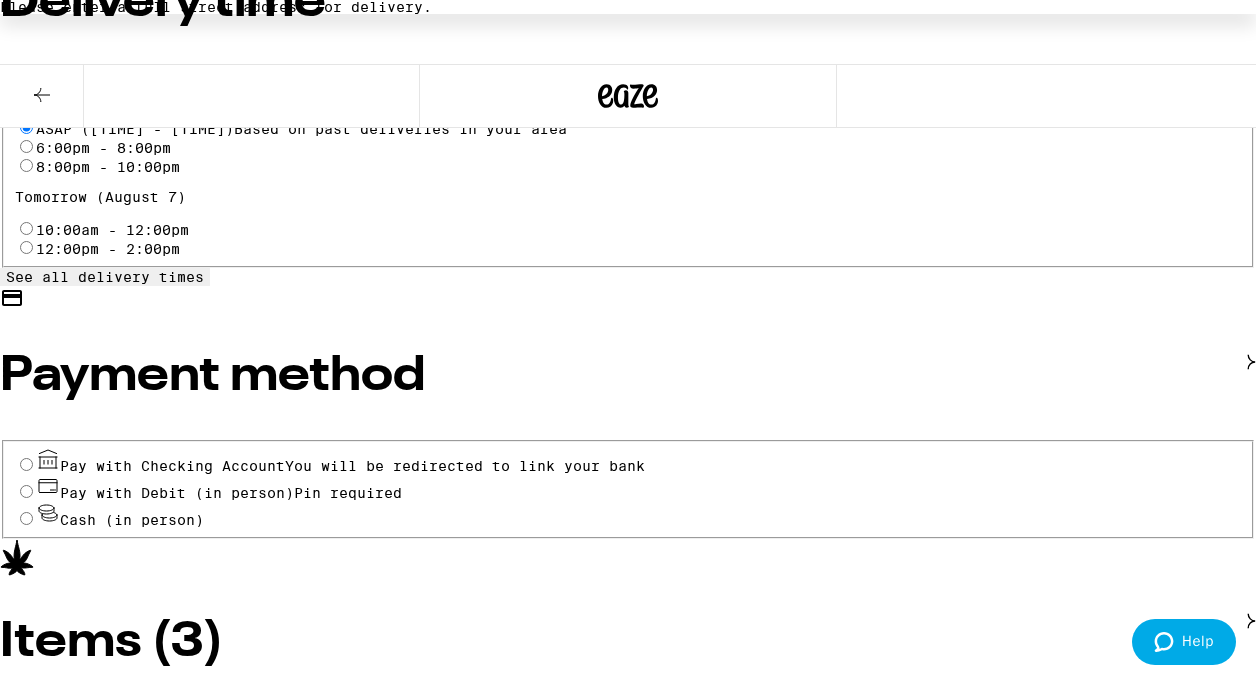 click on "Cash (in person)" at bounding box center (26, 518) 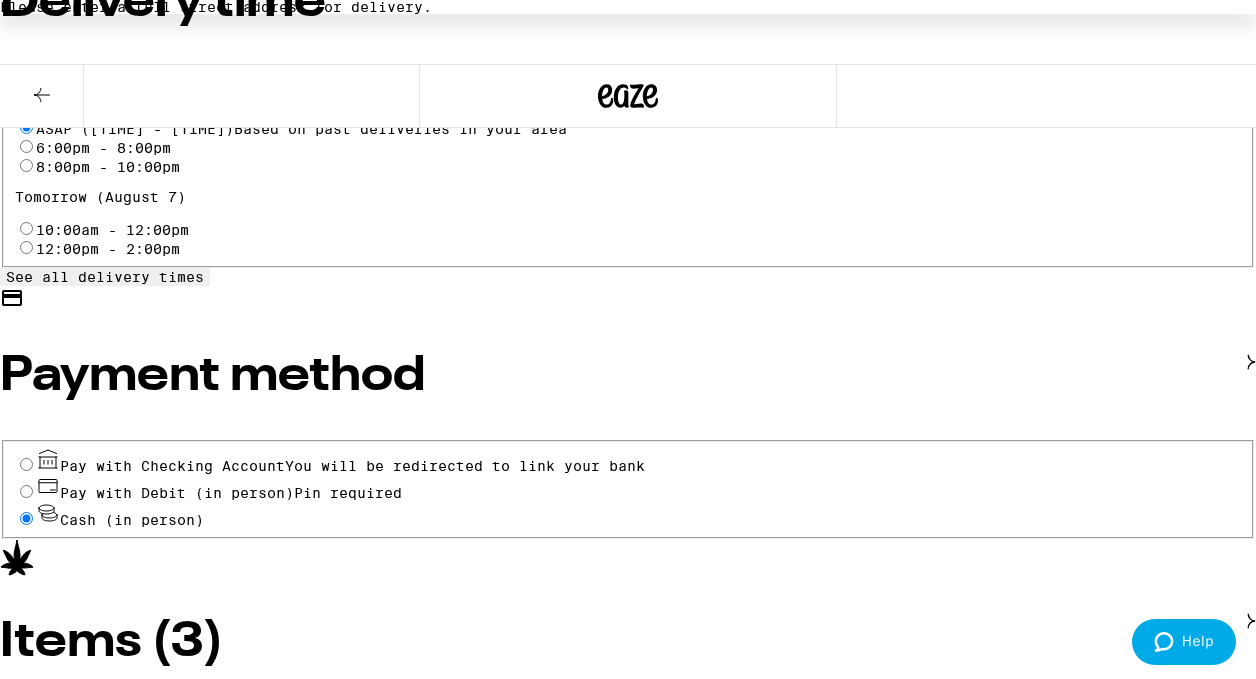radio on "true" 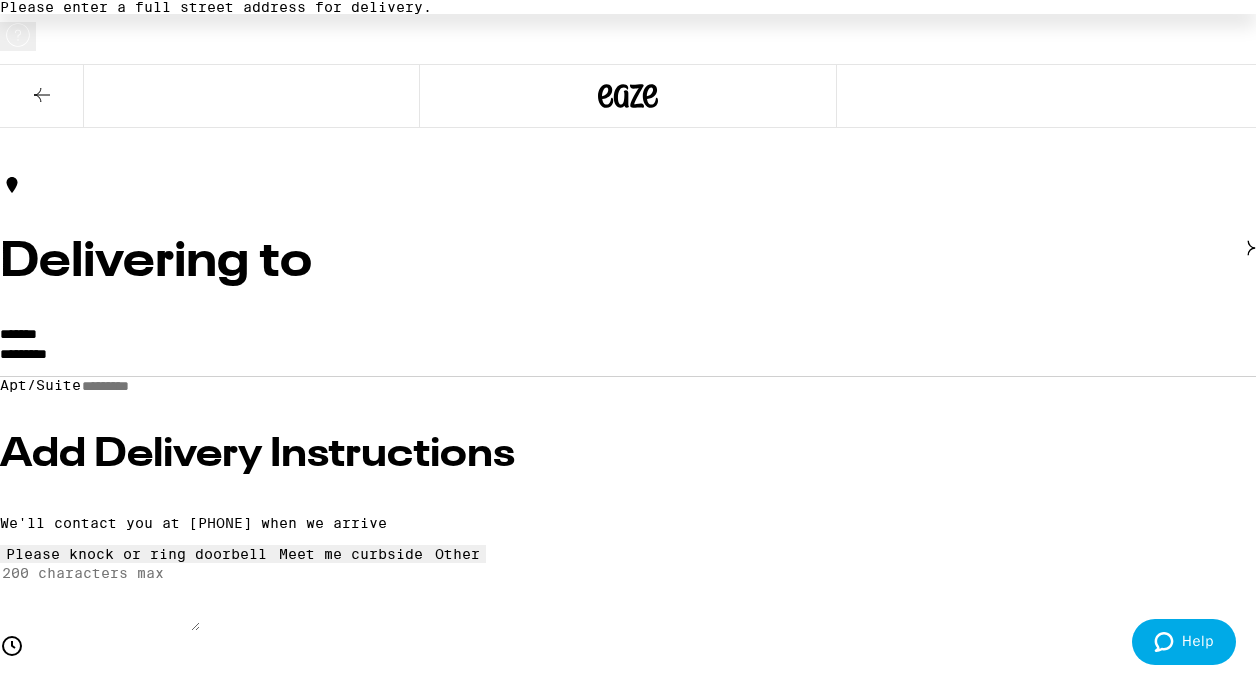 scroll, scrollTop: 103, scrollLeft: 0, axis: vertical 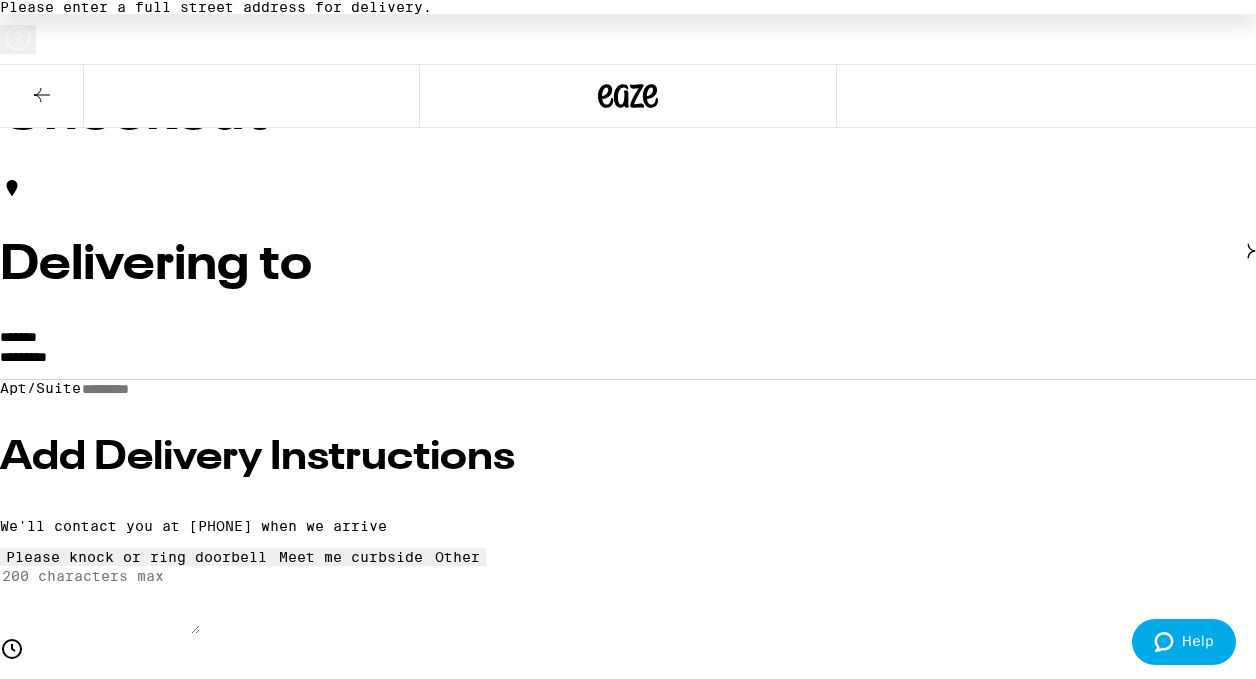 click on "*********" at bounding box center [628, 362] 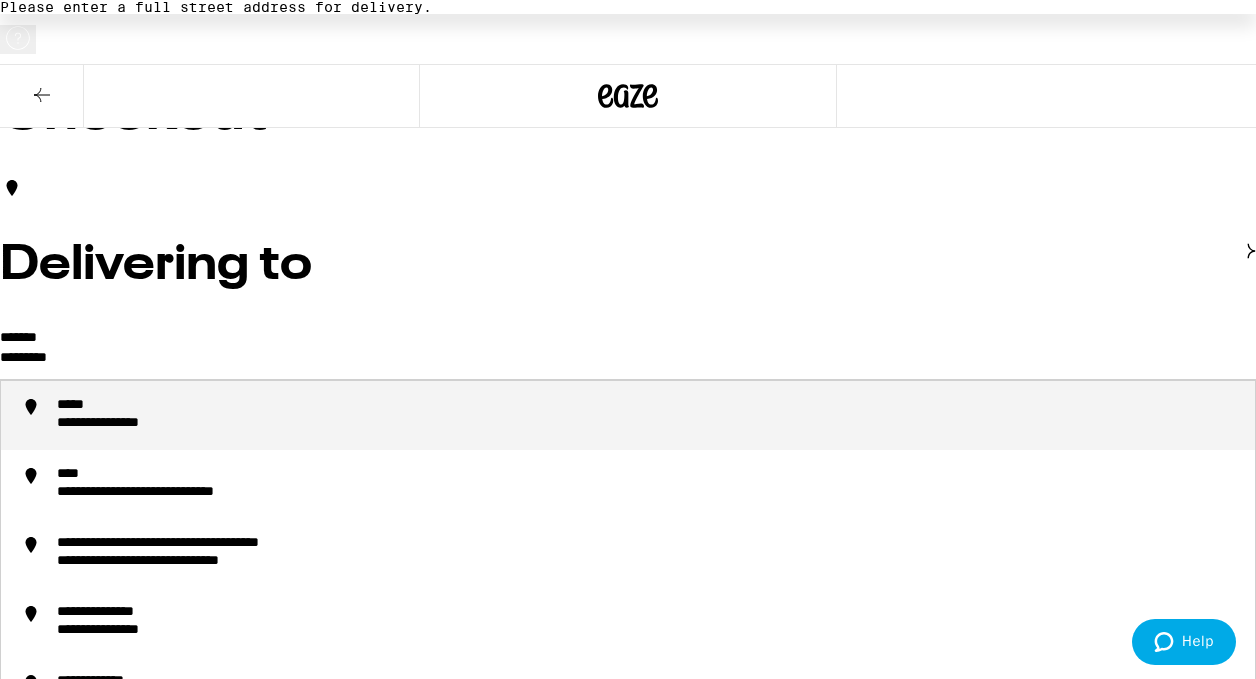 click on "*********" at bounding box center (628, 362) 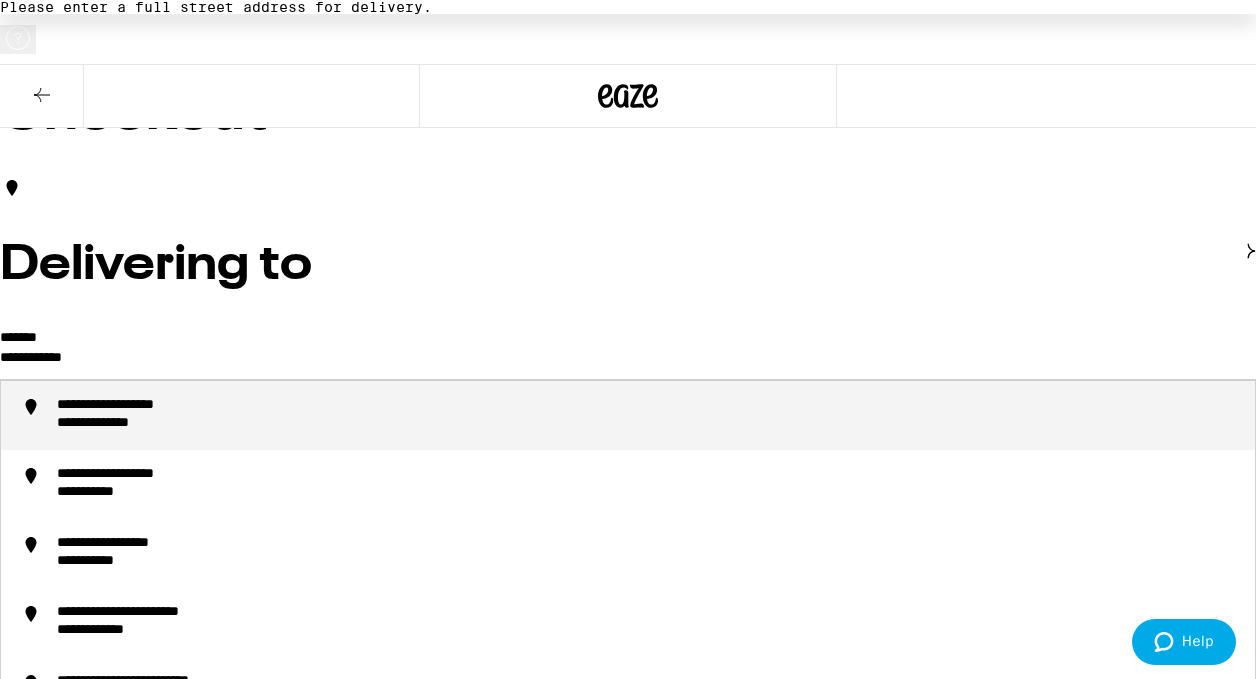 click on "**********" at bounding box center (648, 415) 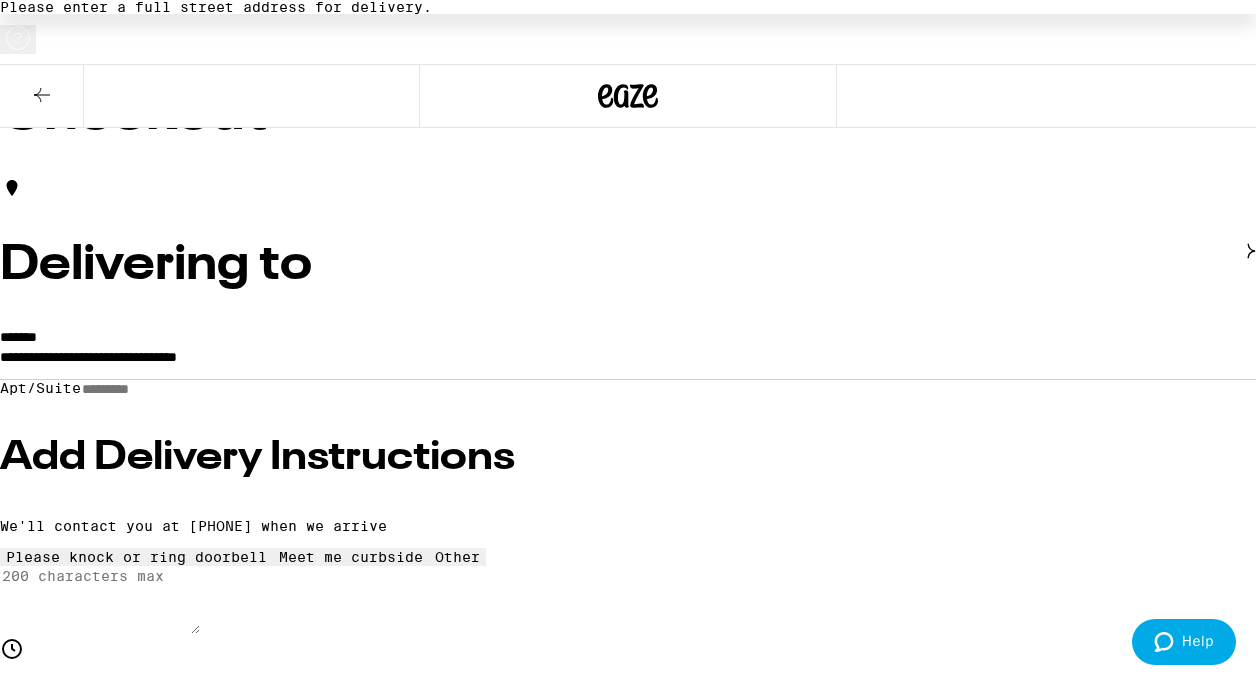 type on "**********" 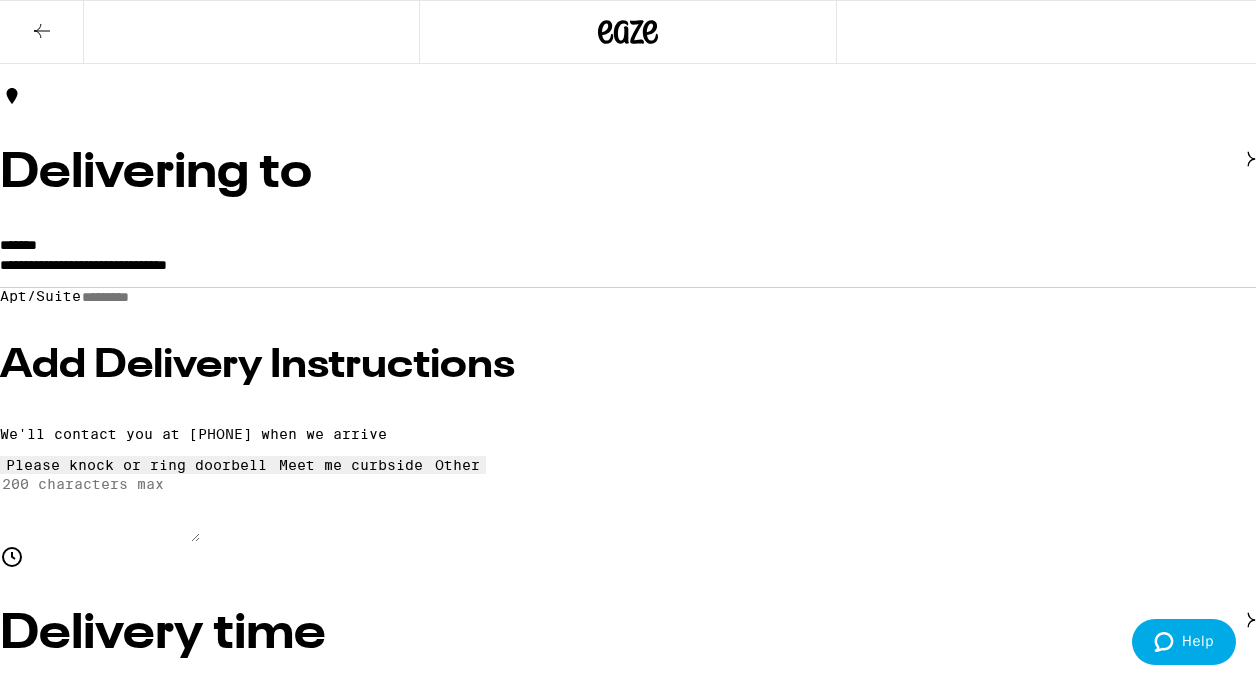 scroll, scrollTop: 165, scrollLeft: 0, axis: vertical 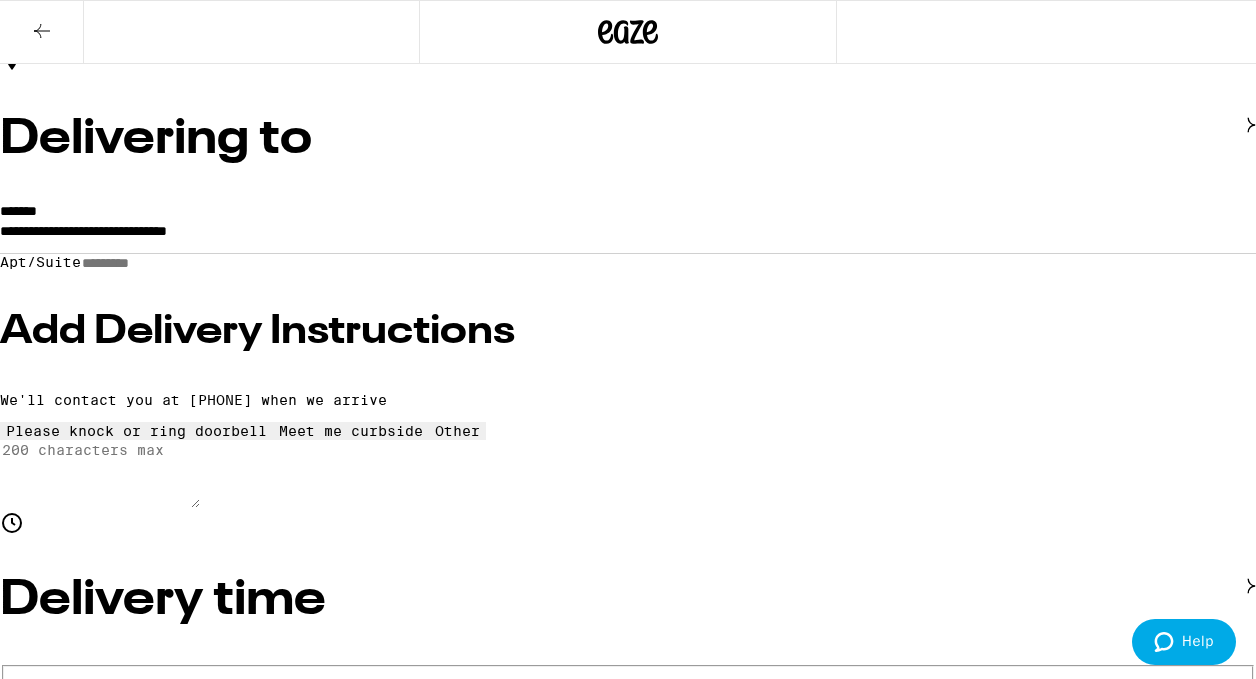 click on "Place Order" at bounding box center (55, 5589) 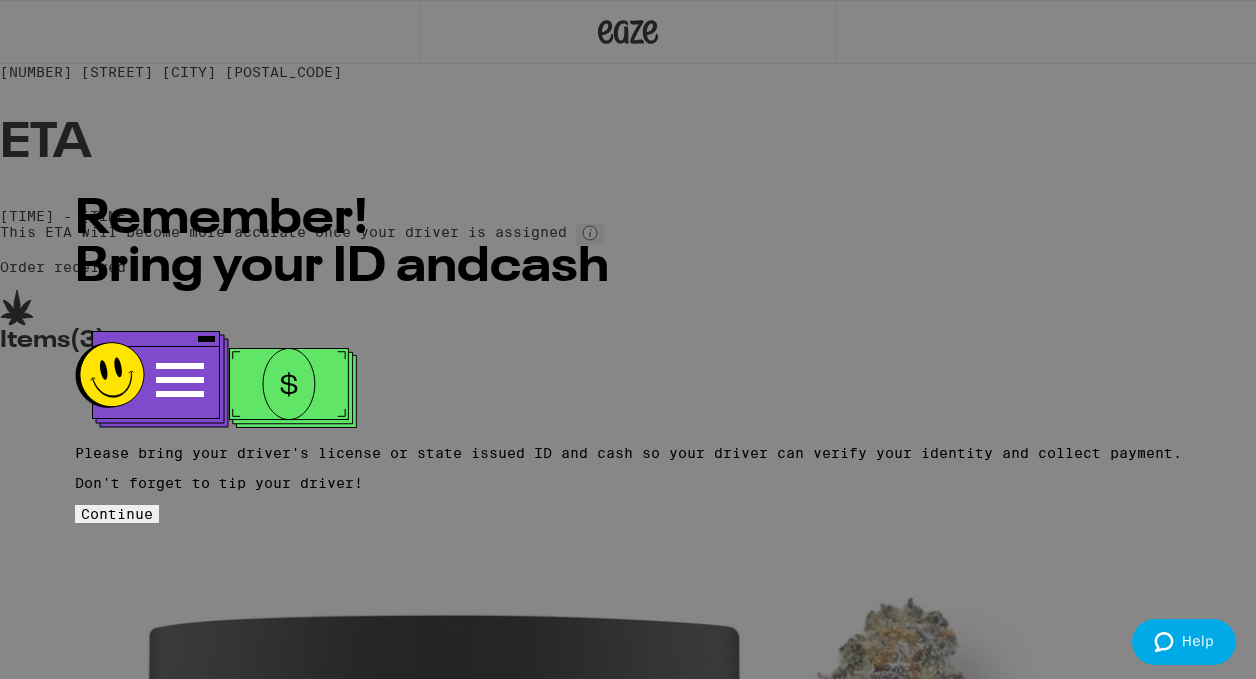click on "Continue" at bounding box center (117, 514) 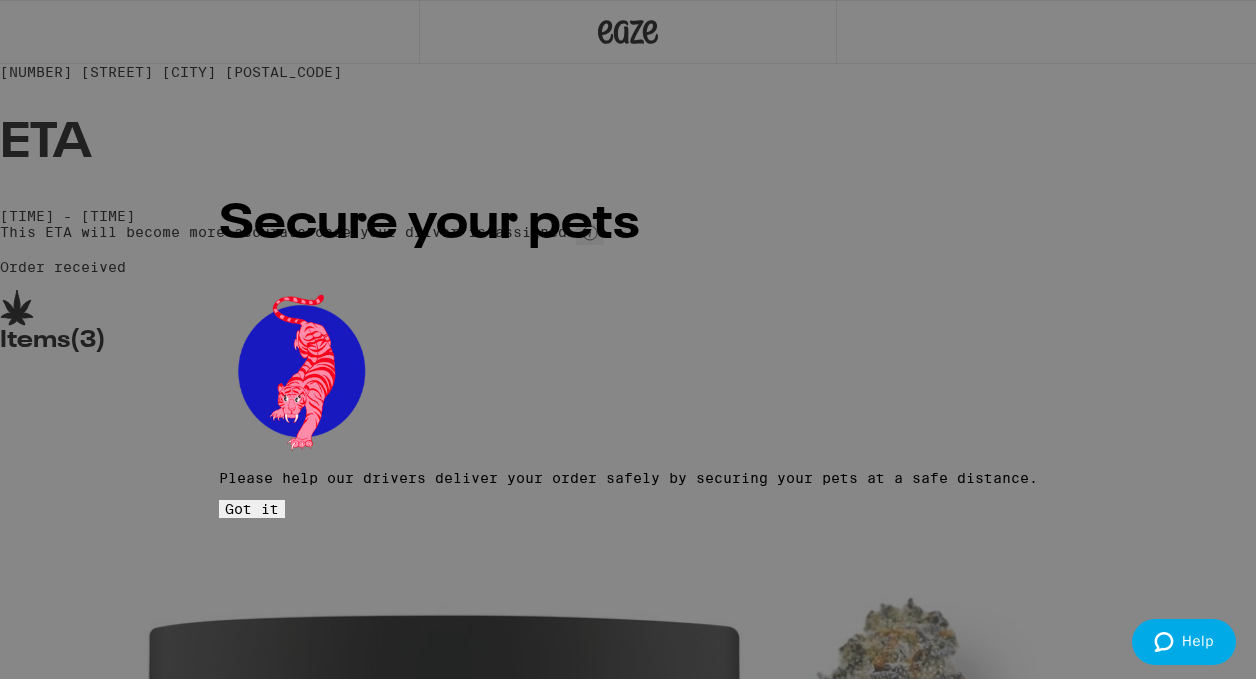 click on "Got it" at bounding box center [252, 509] 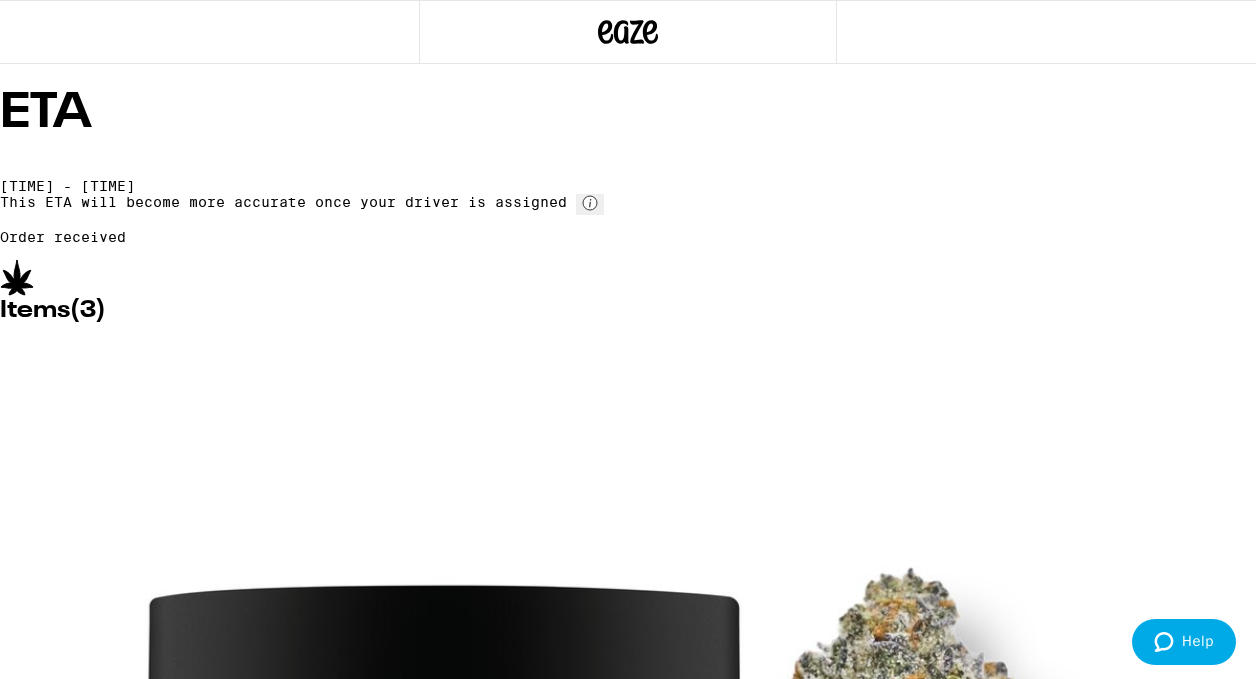 scroll, scrollTop: 0, scrollLeft: 0, axis: both 